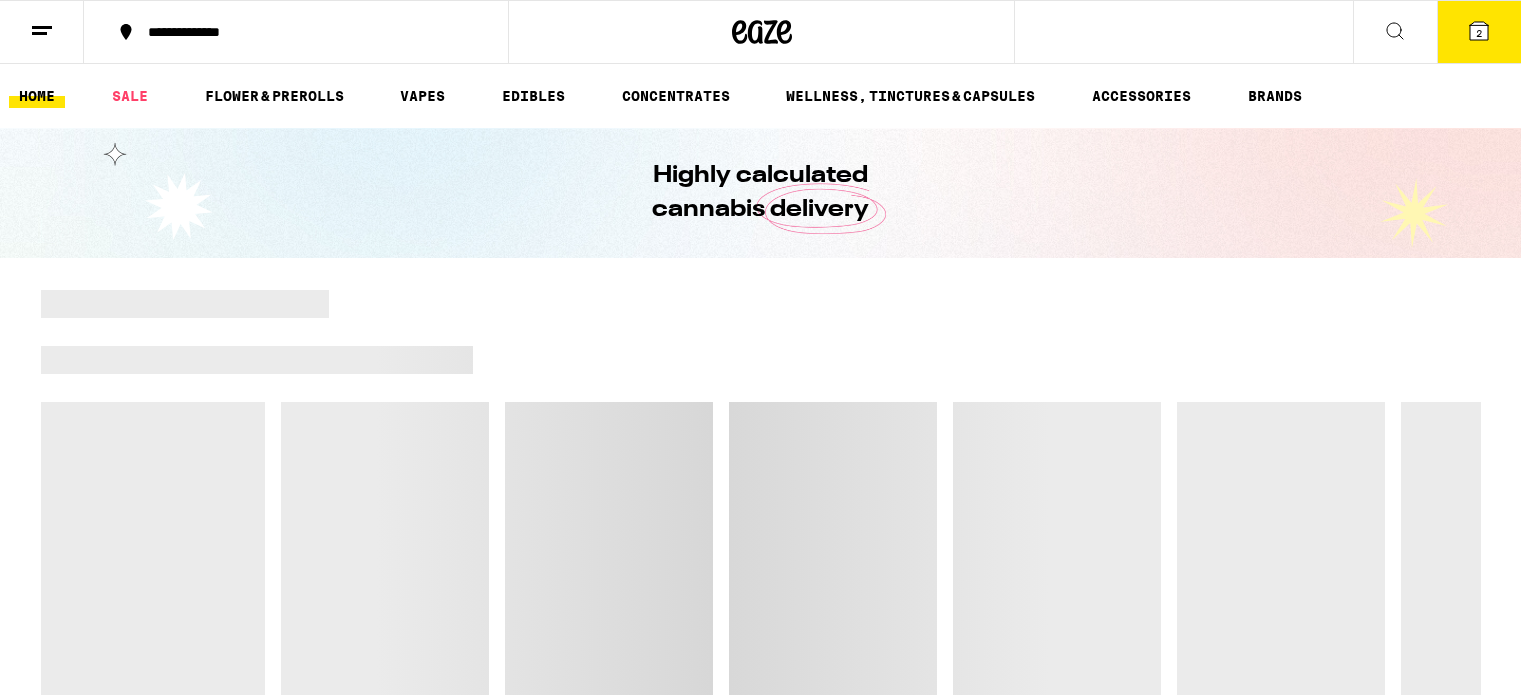 scroll, scrollTop: 0, scrollLeft: 0, axis: both 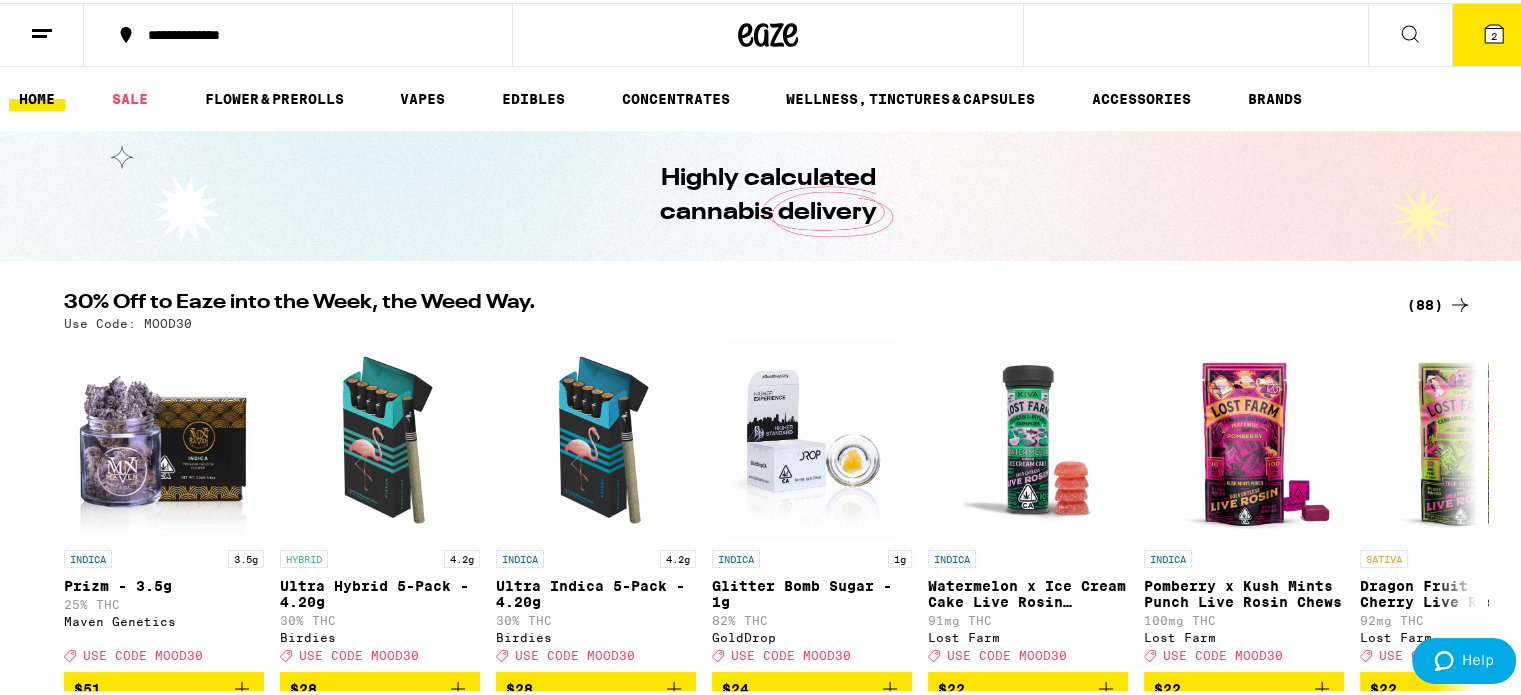 click on "2" at bounding box center (1494, 32) 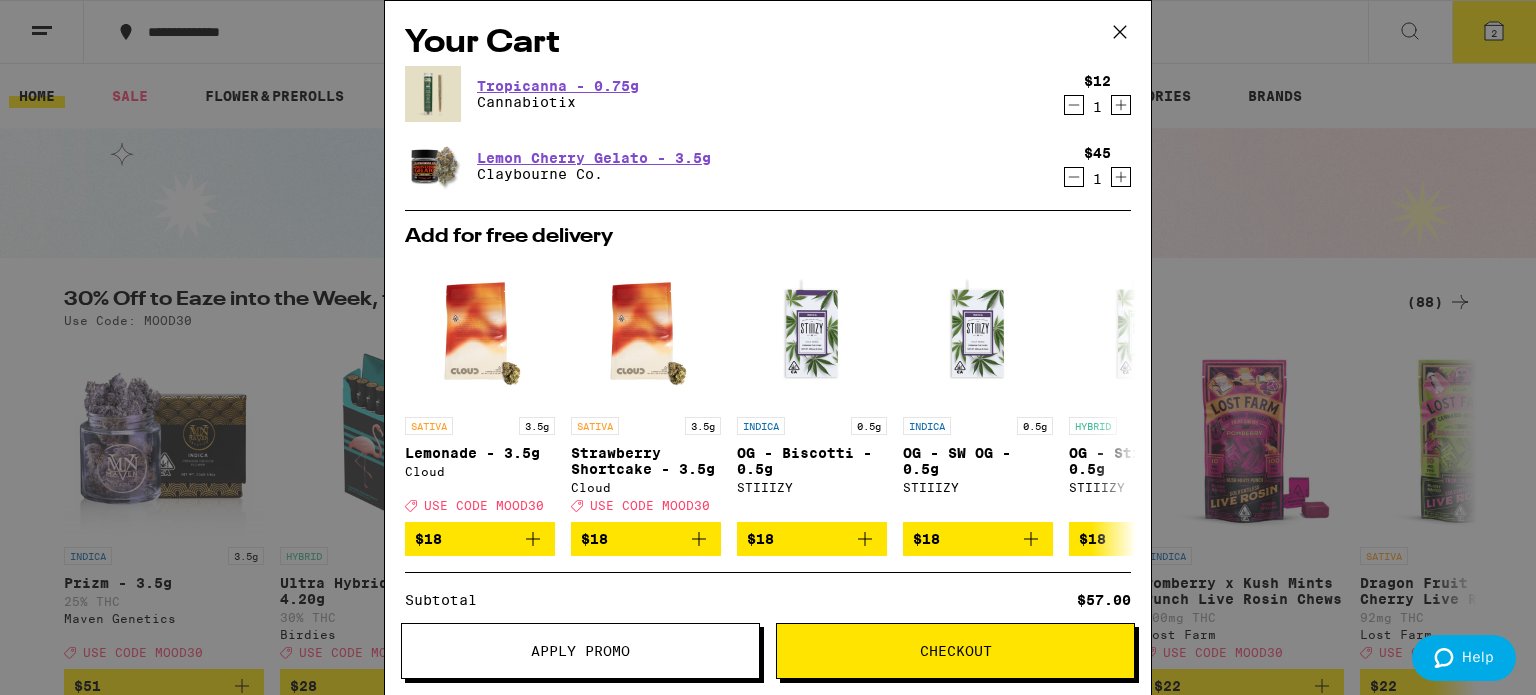 click on "Checkout" at bounding box center [955, 651] 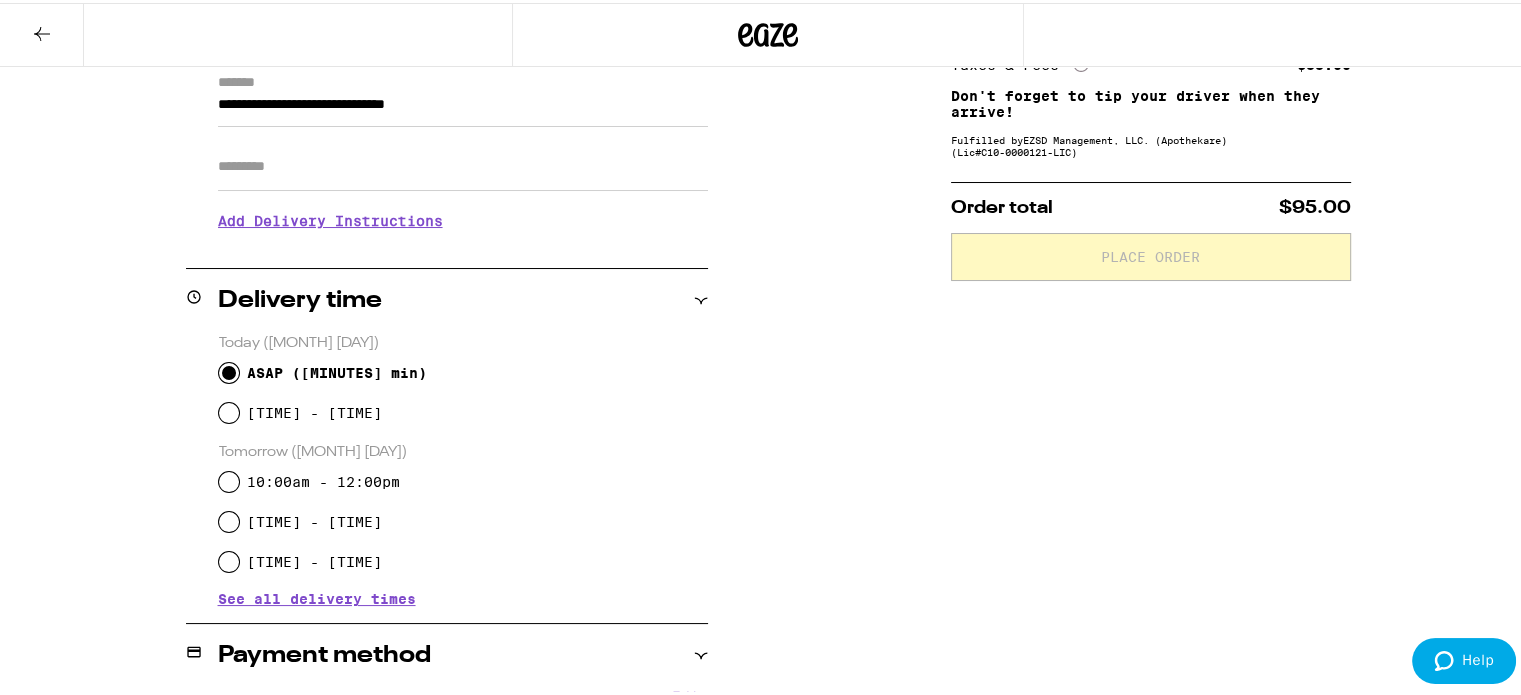 scroll, scrollTop: 292, scrollLeft: 0, axis: vertical 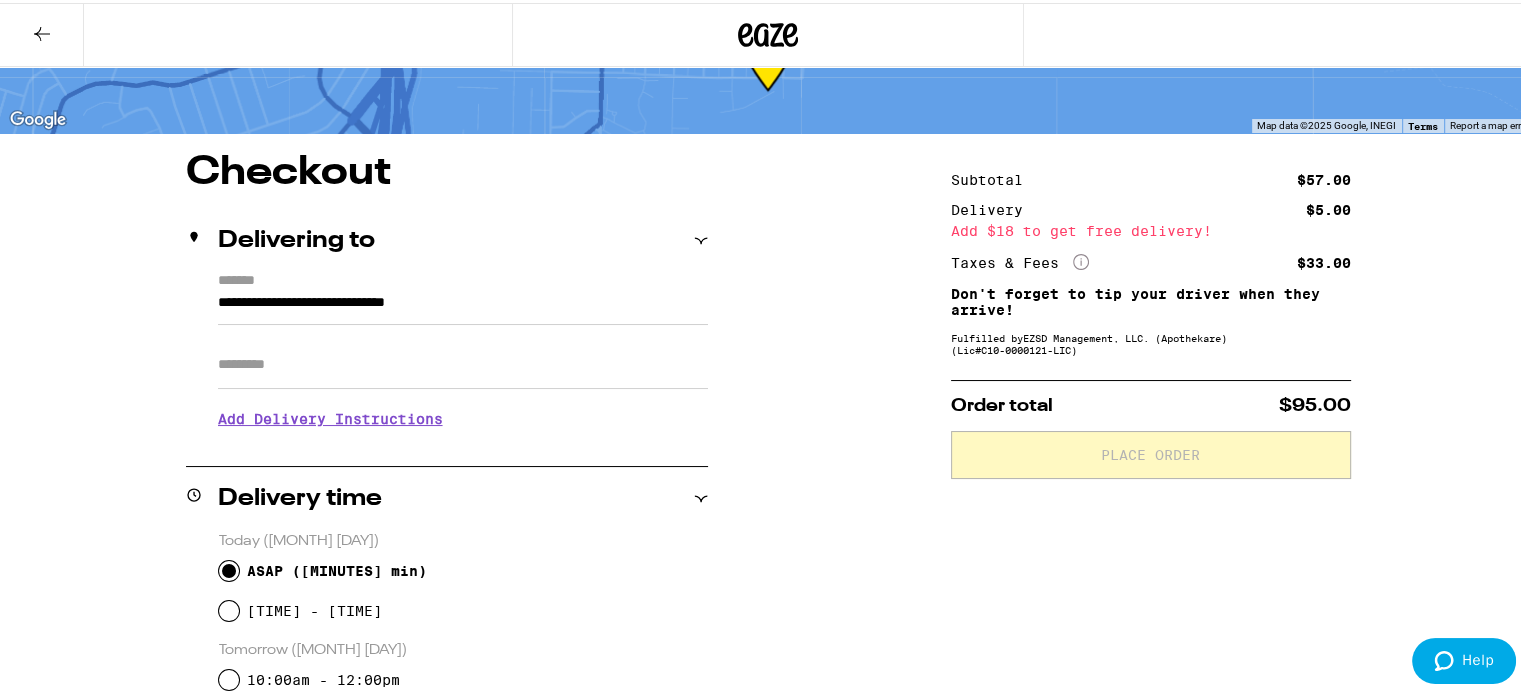 click 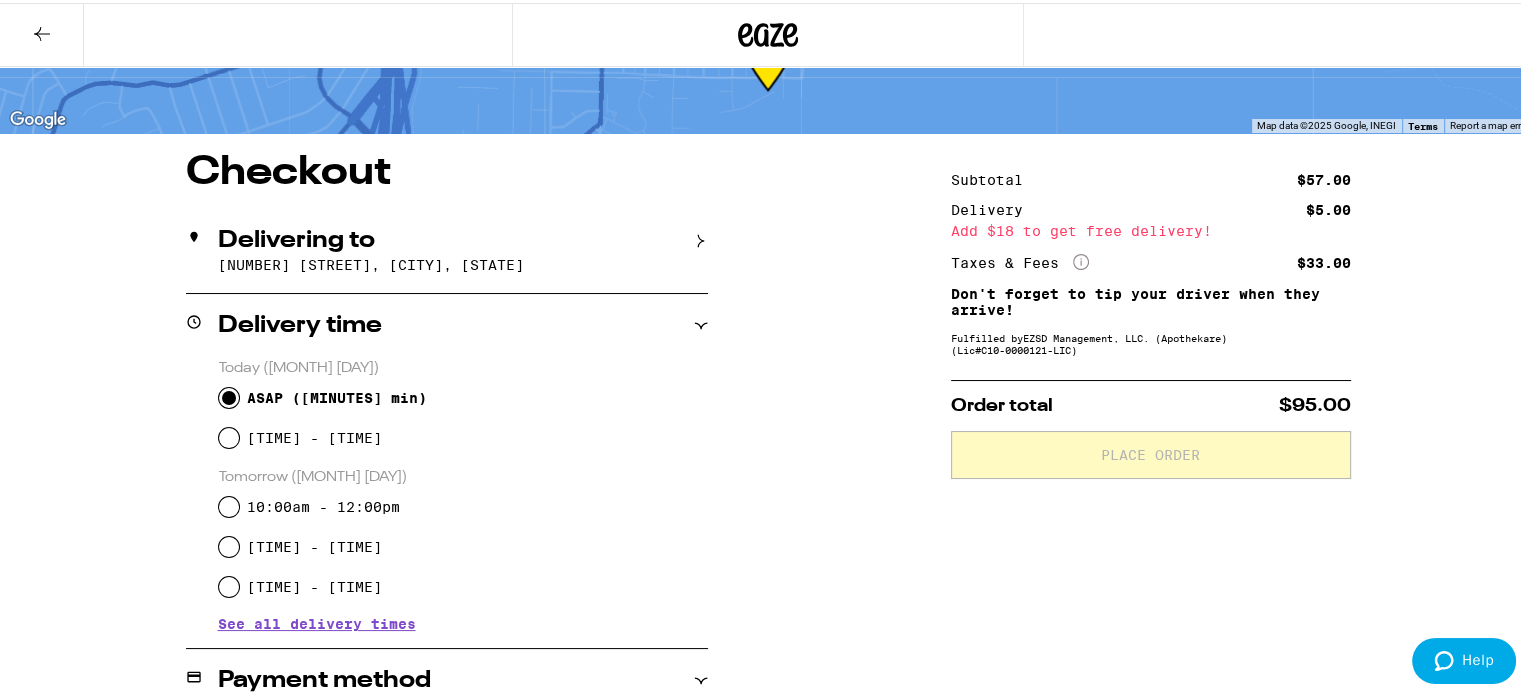 click 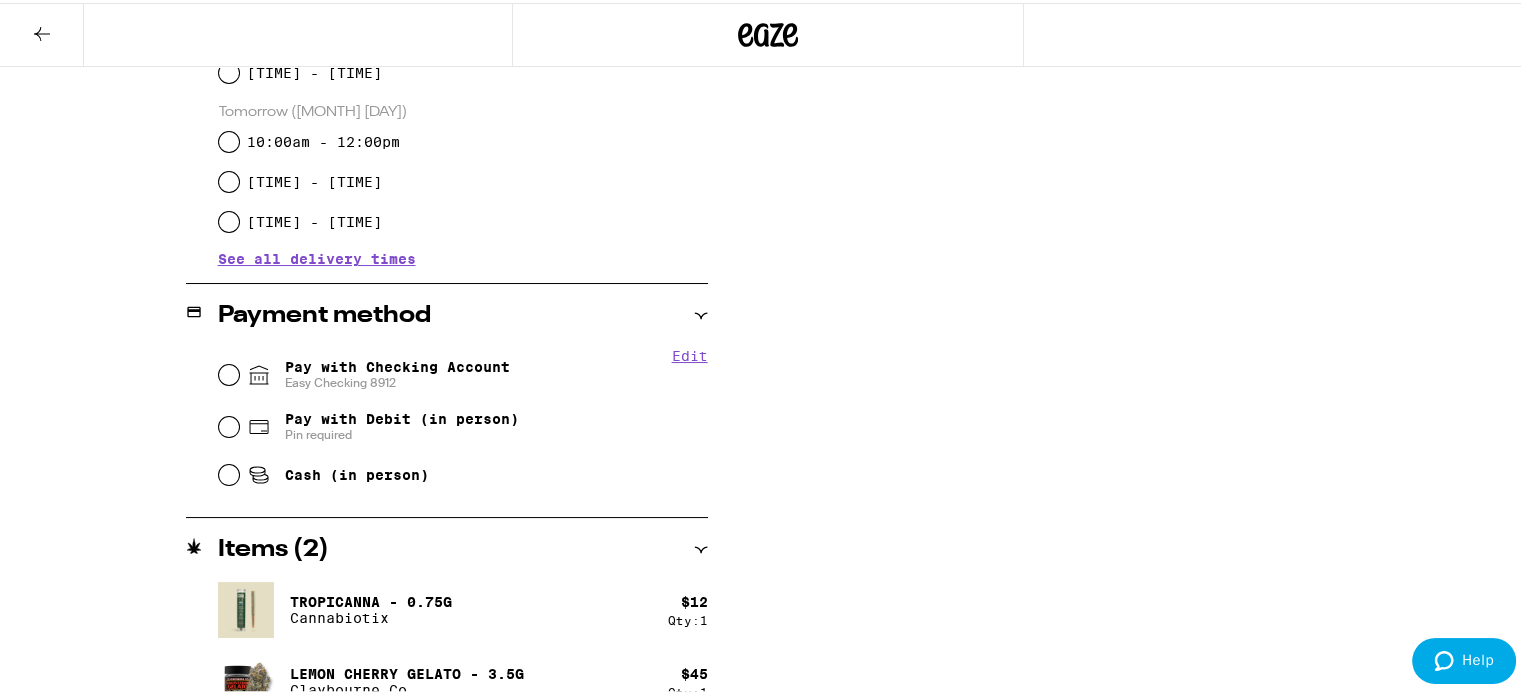 scroll, scrollTop: 633, scrollLeft: 0, axis: vertical 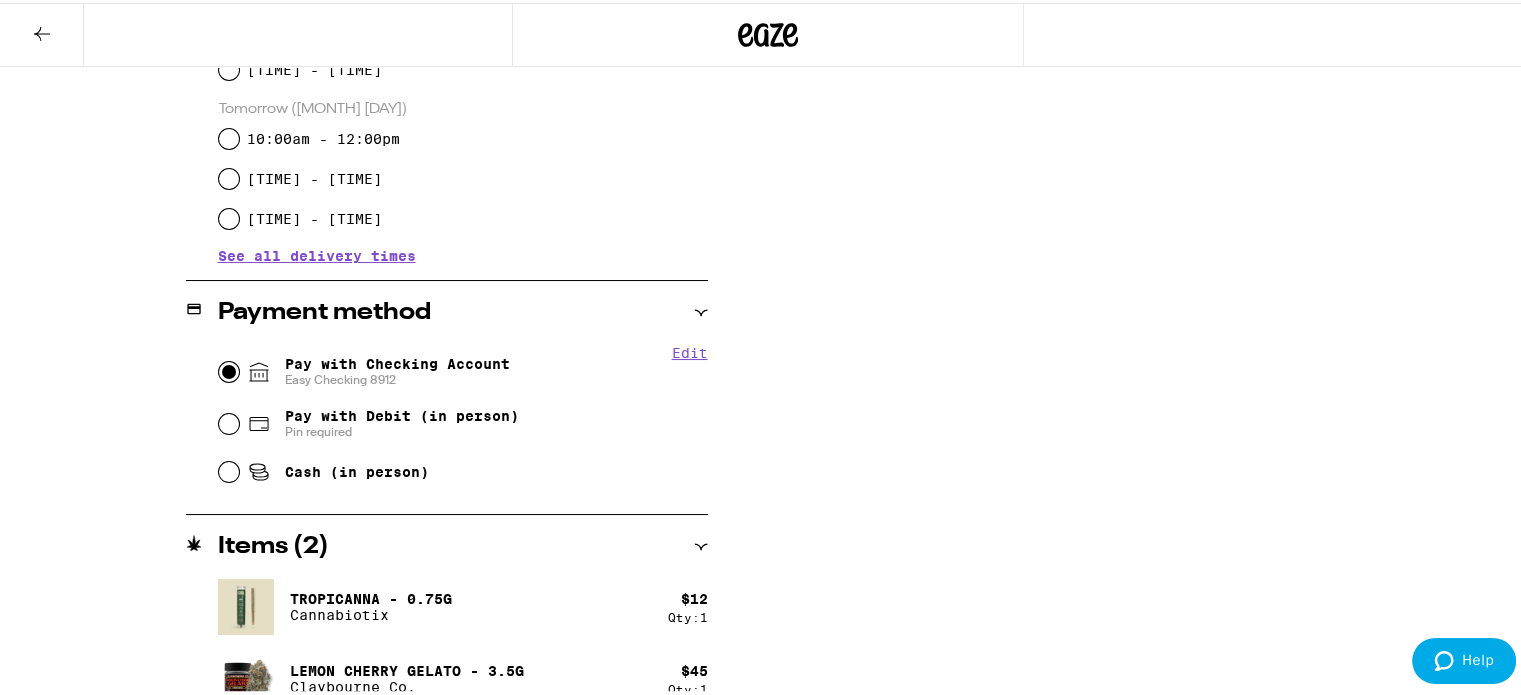 click on "Pay with Checking Account Easy Checking 8912" at bounding box center (229, 369) 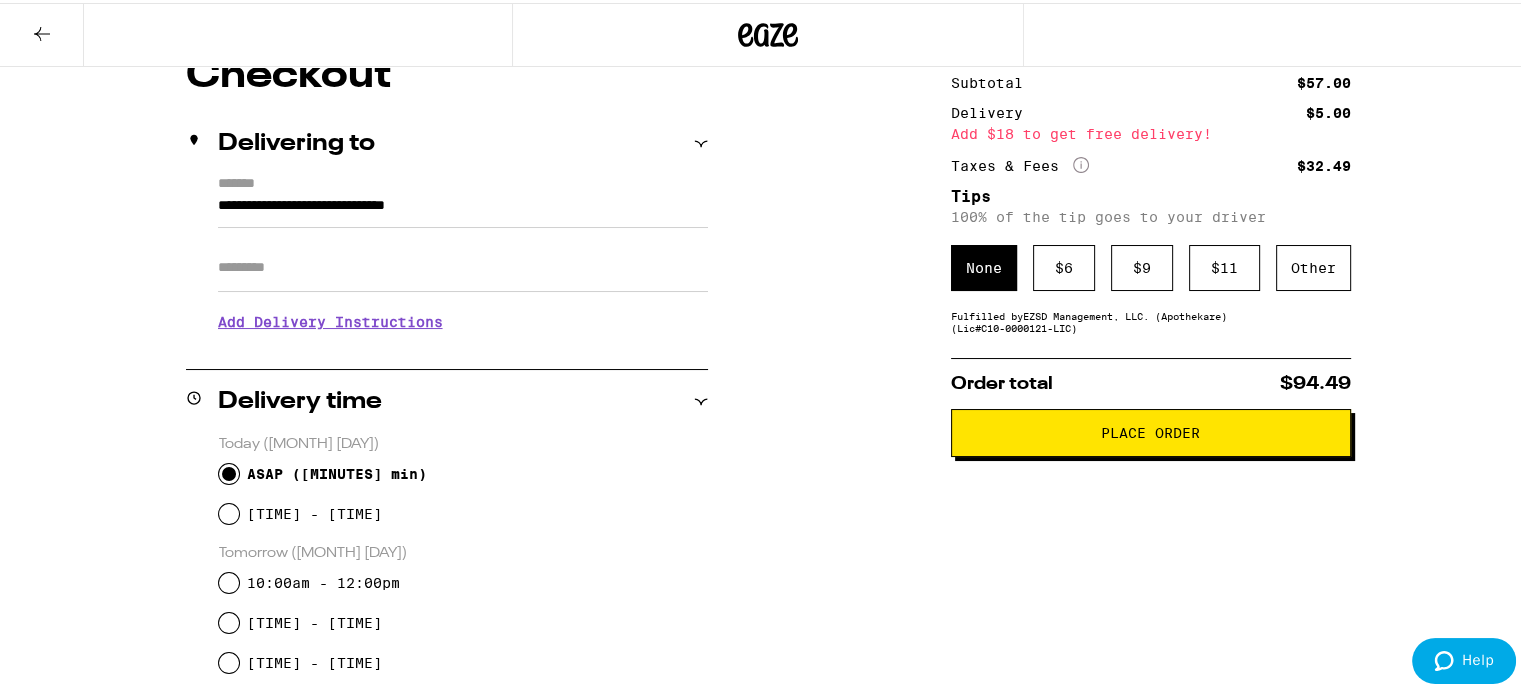 scroll, scrollTop: 181, scrollLeft: 0, axis: vertical 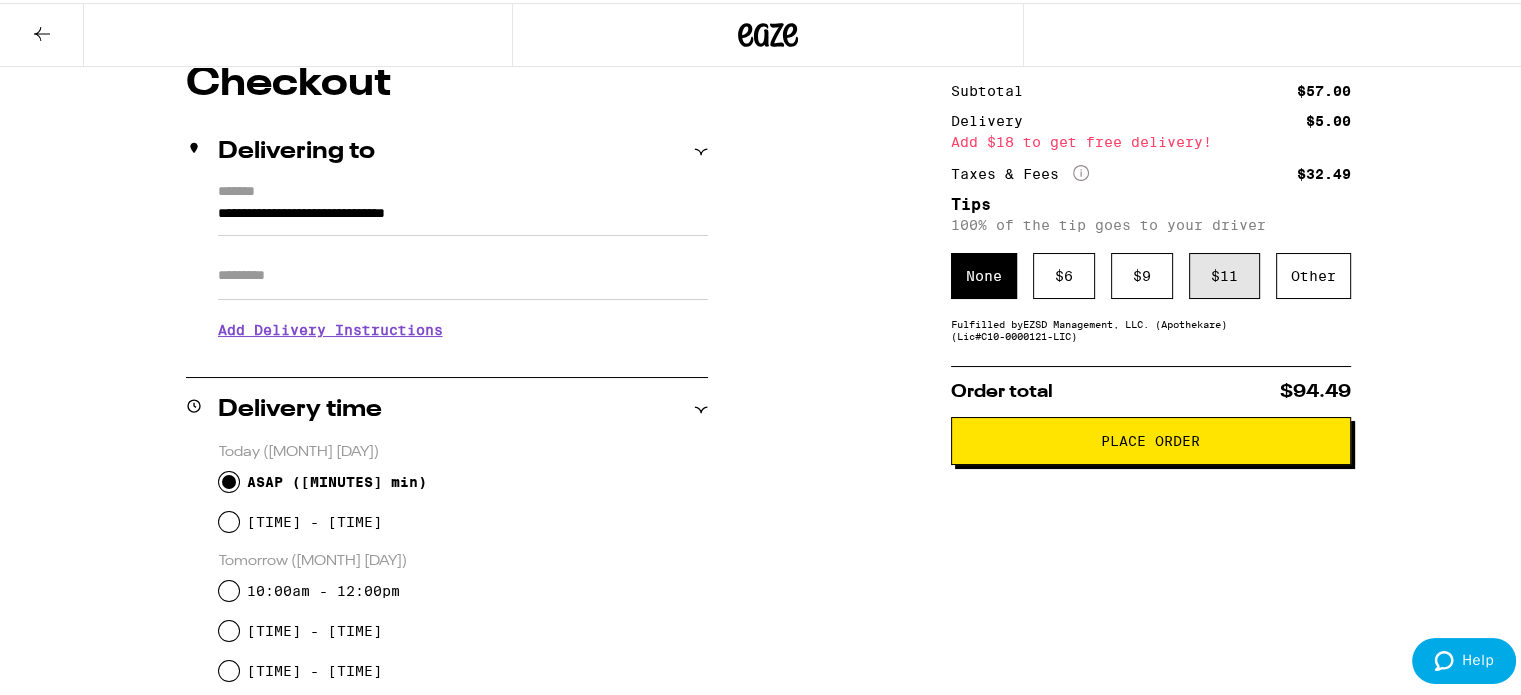 click on "$ 11" at bounding box center (1224, 273) 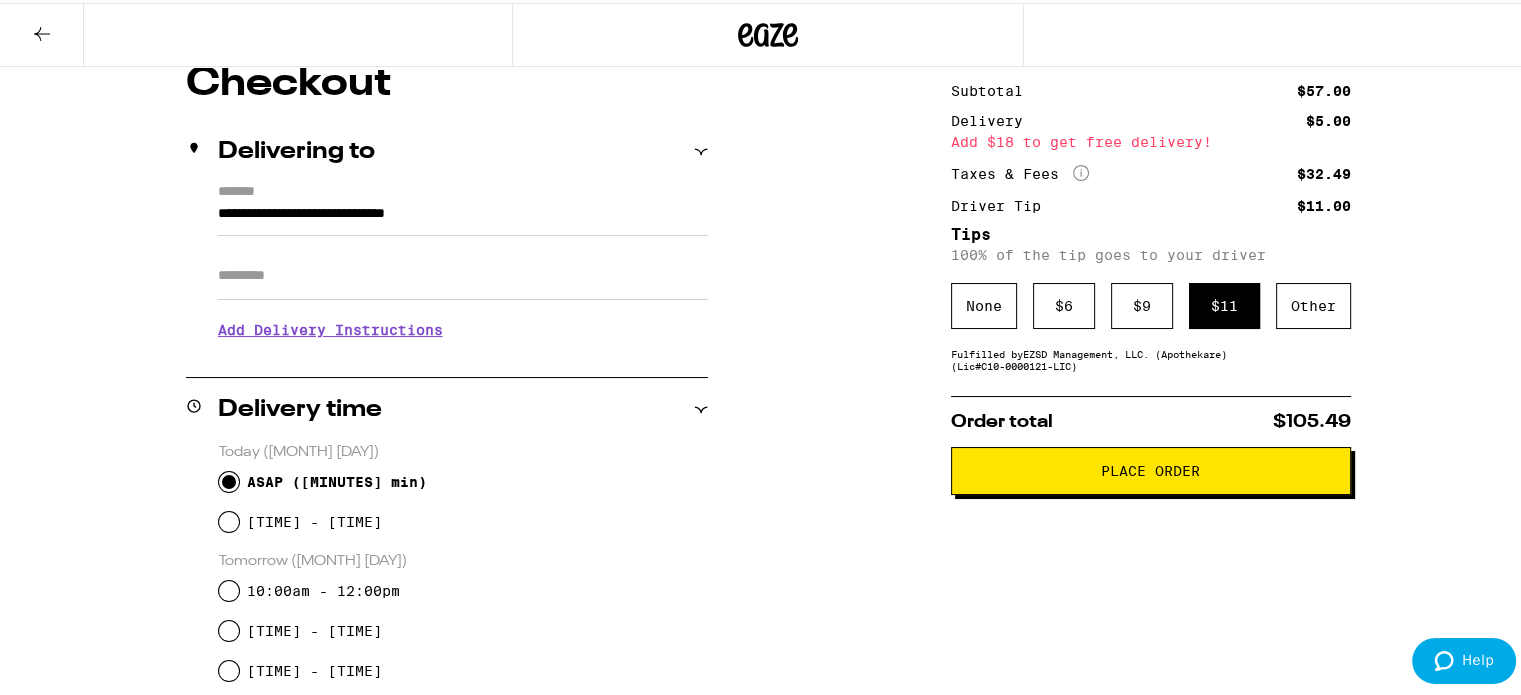 click on "Place Order" at bounding box center [1151, 468] 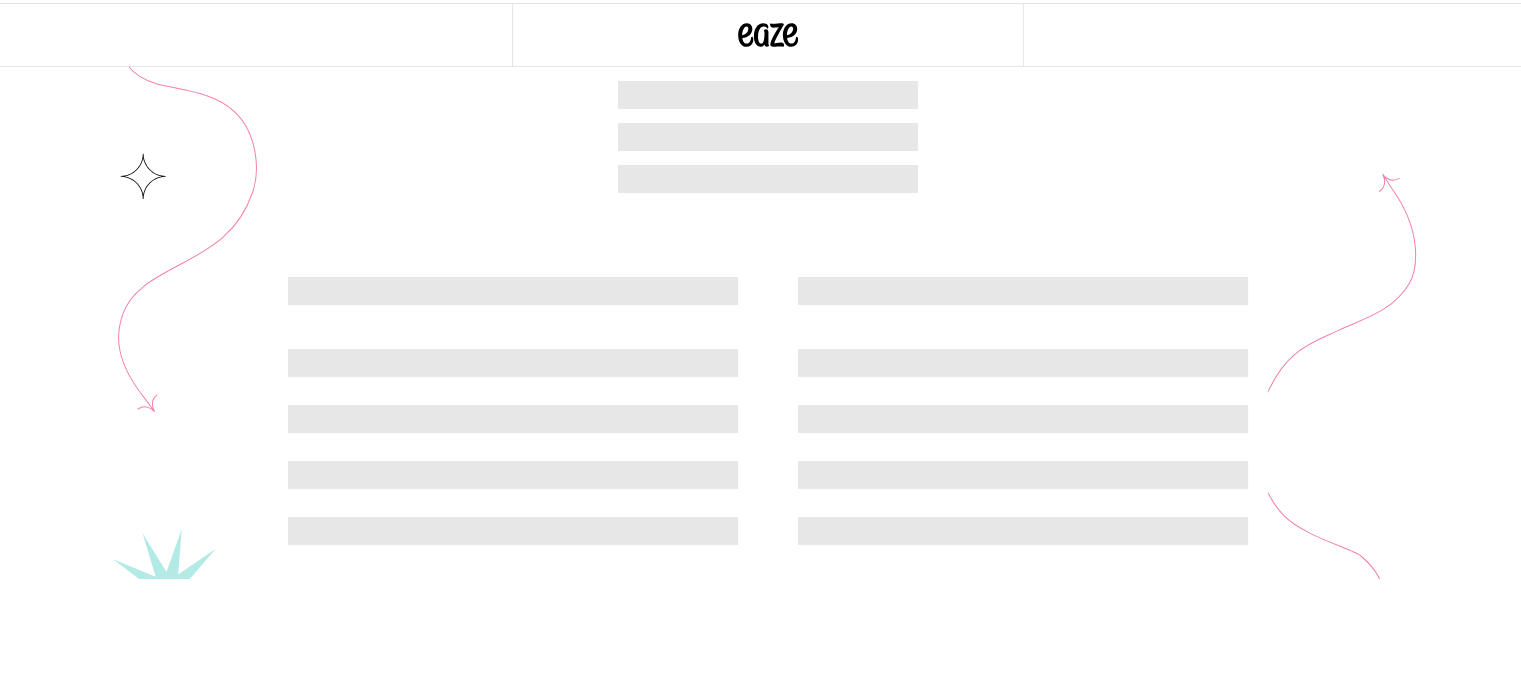 scroll, scrollTop: 0, scrollLeft: 0, axis: both 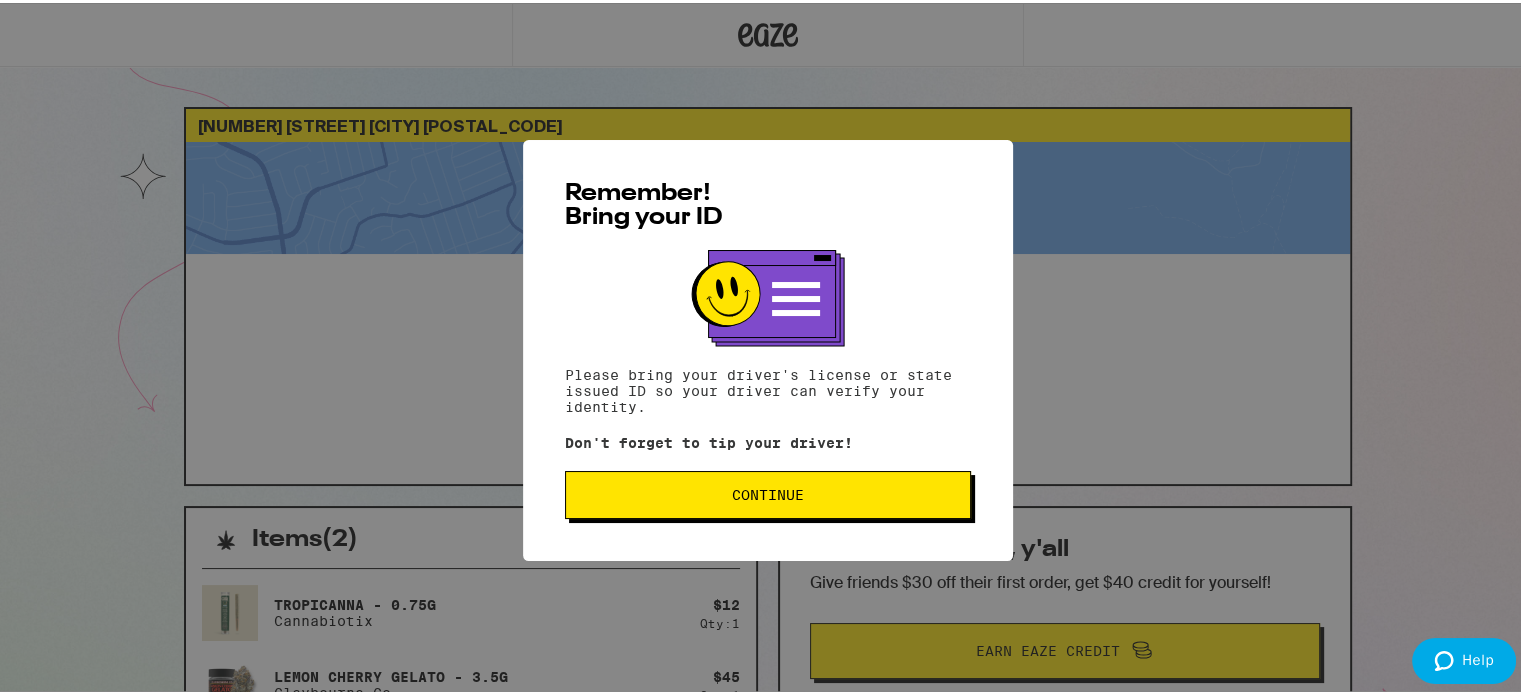 click on "Continue" at bounding box center (768, 492) 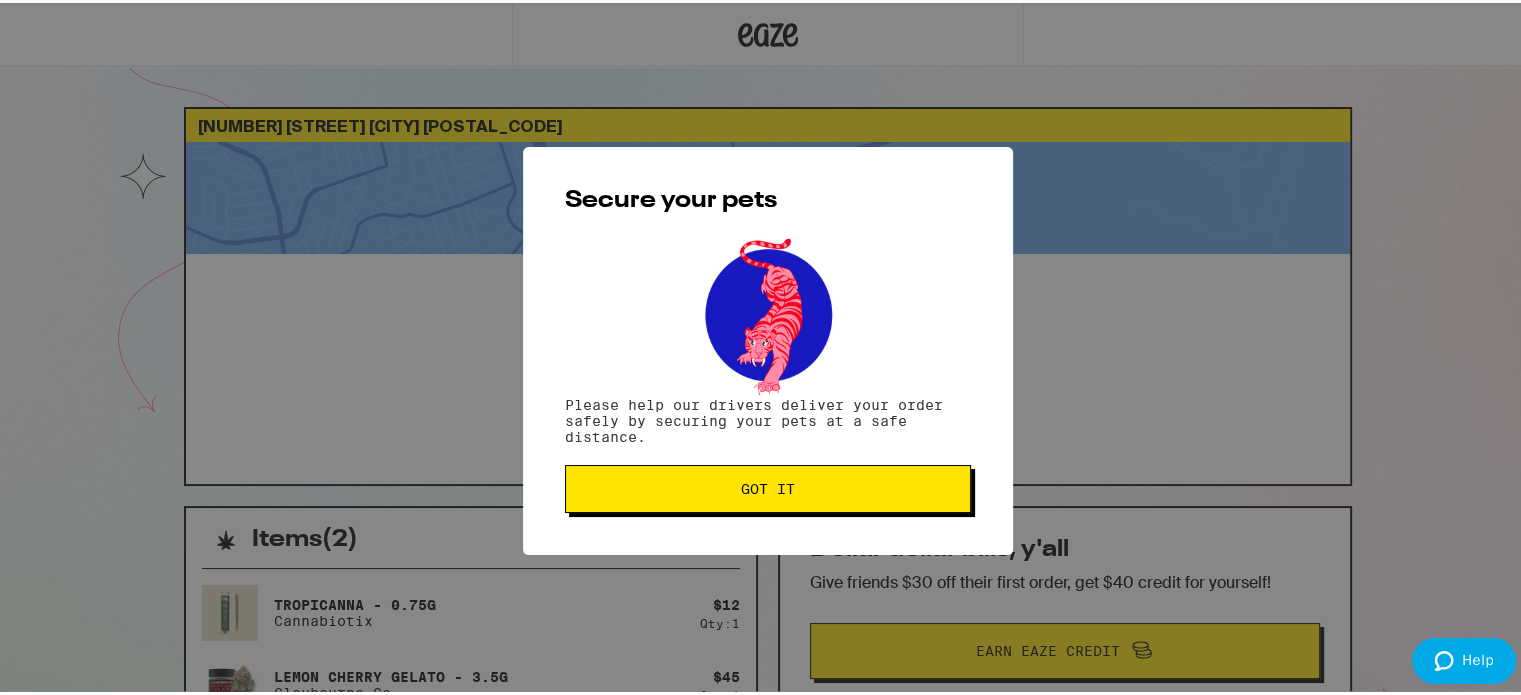 click on "Got it" at bounding box center [768, 486] 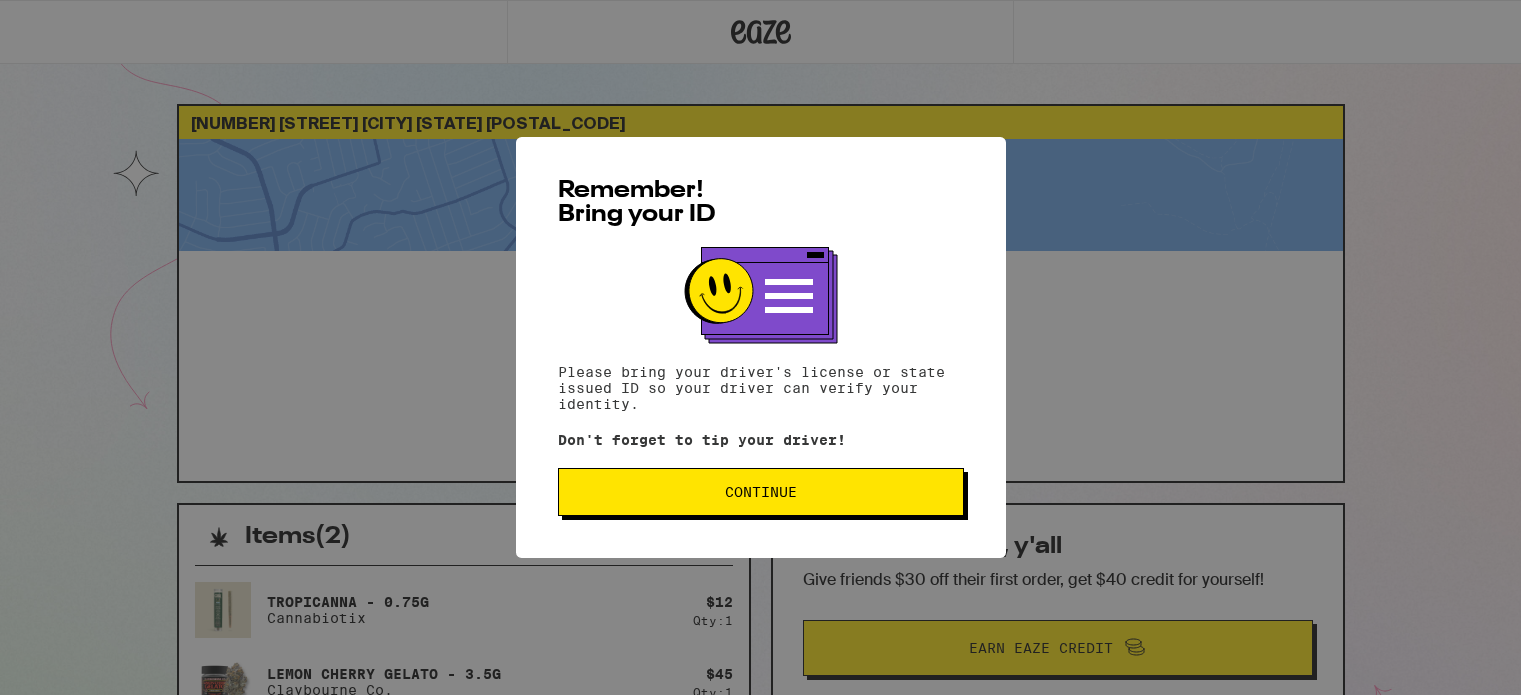 scroll, scrollTop: 0, scrollLeft: 0, axis: both 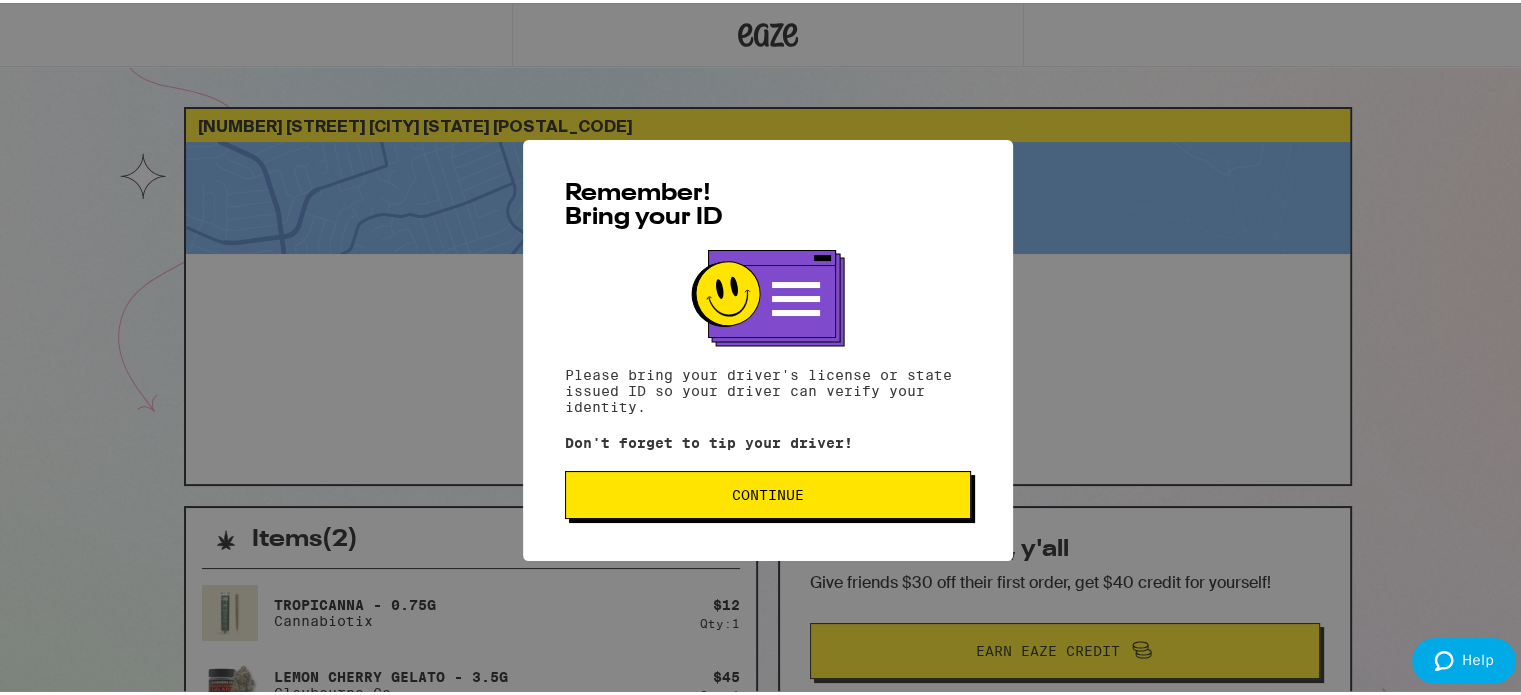 click on "Continue" at bounding box center [768, 492] 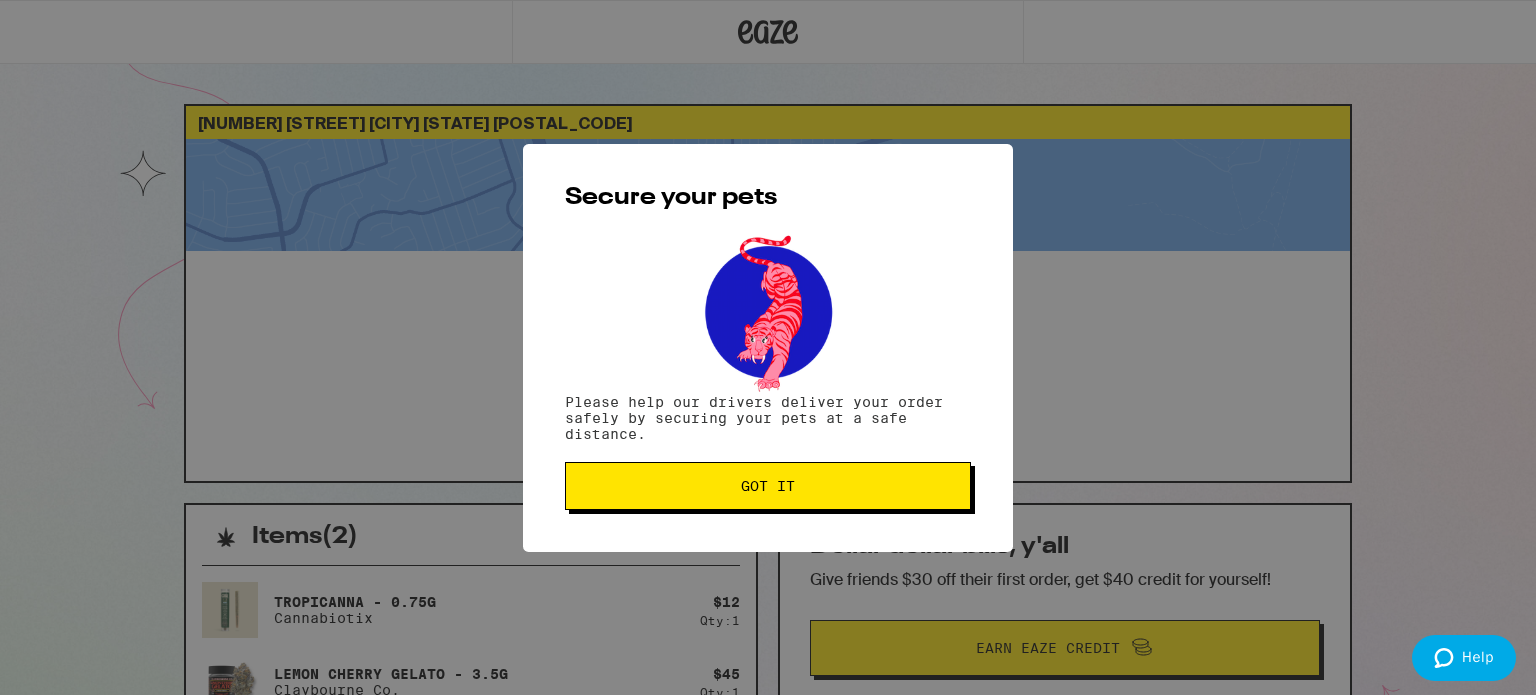 click on "Got it" at bounding box center (768, 486) 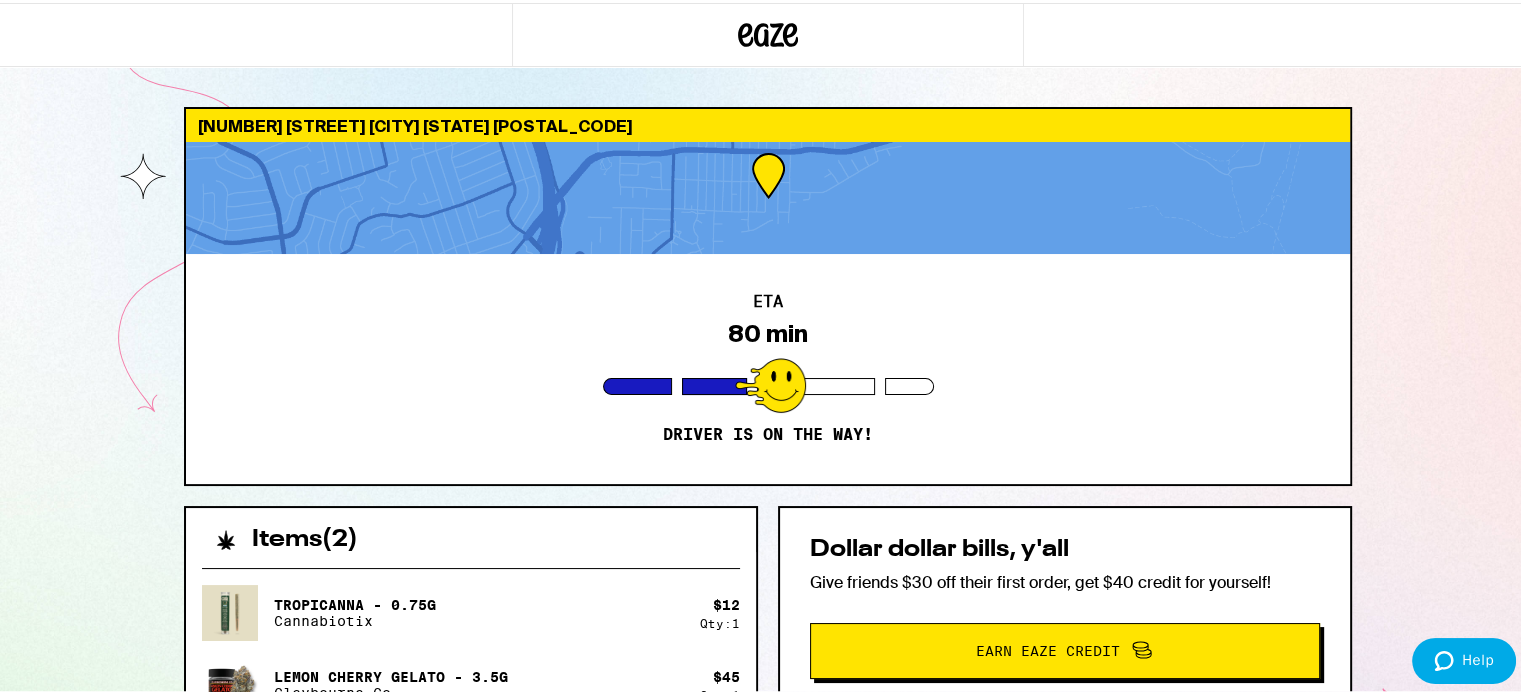 scroll, scrollTop: 0, scrollLeft: 0, axis: both 